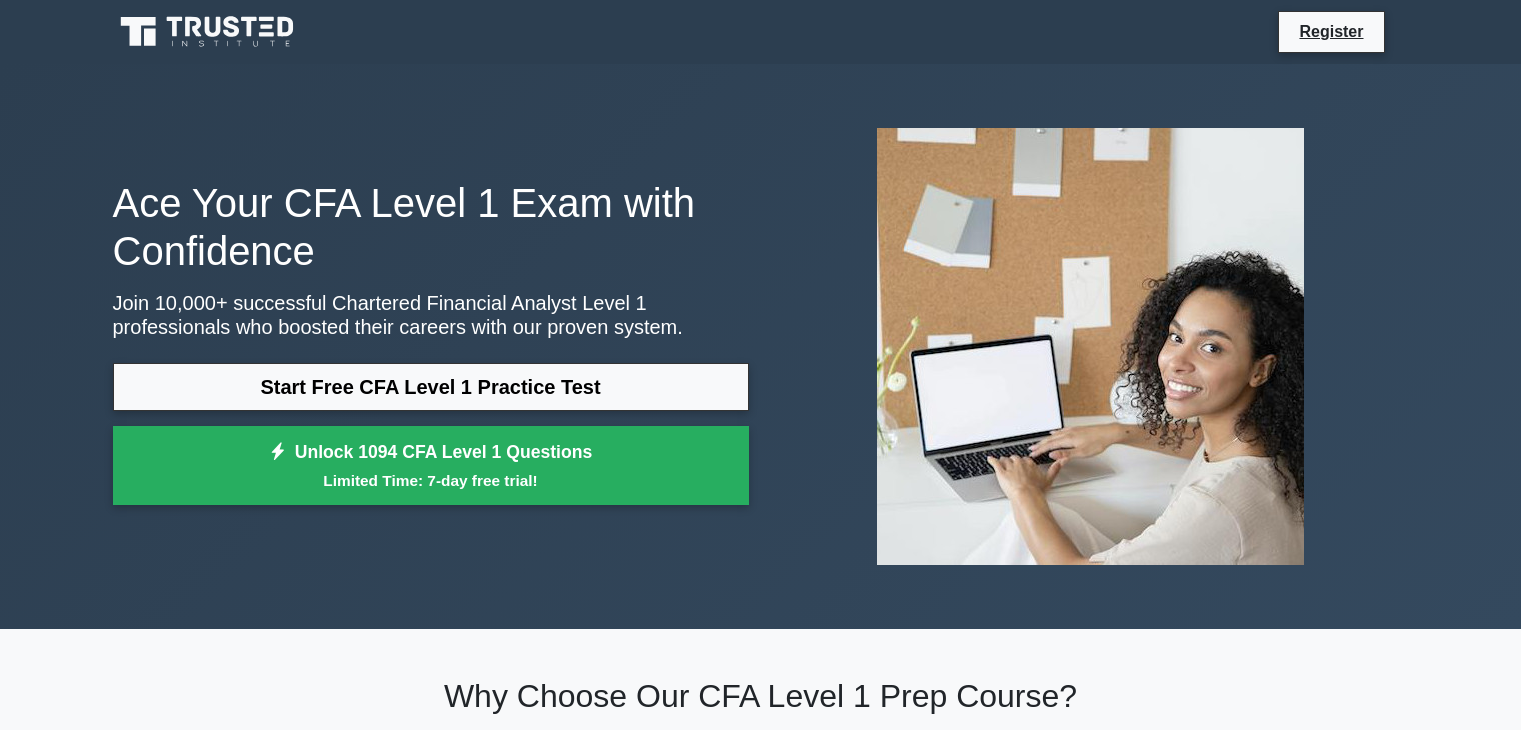 scroll, scrollTop: 0, scrollLeft: 0, axis: both 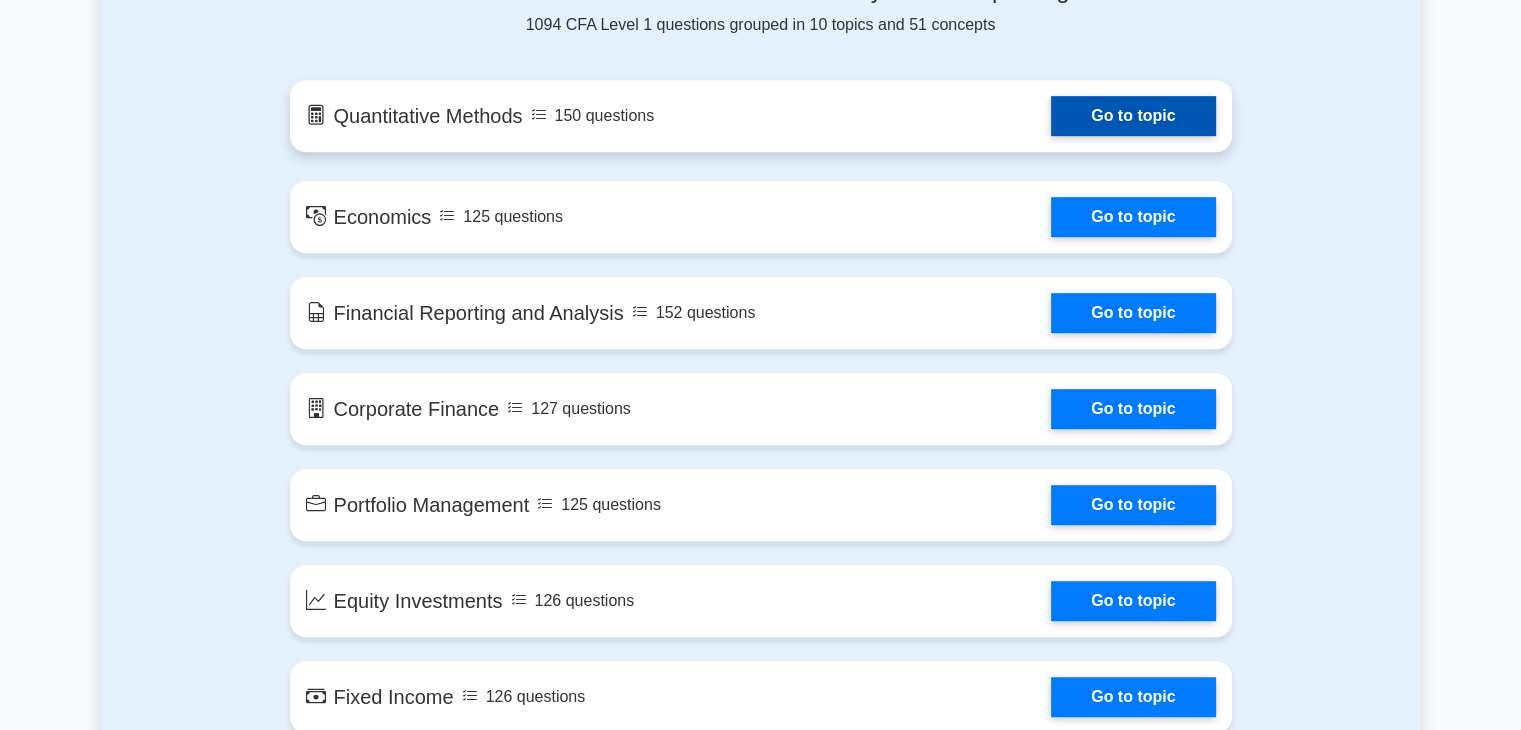 click on "Go to topic" at bounding box center (1133, 116) 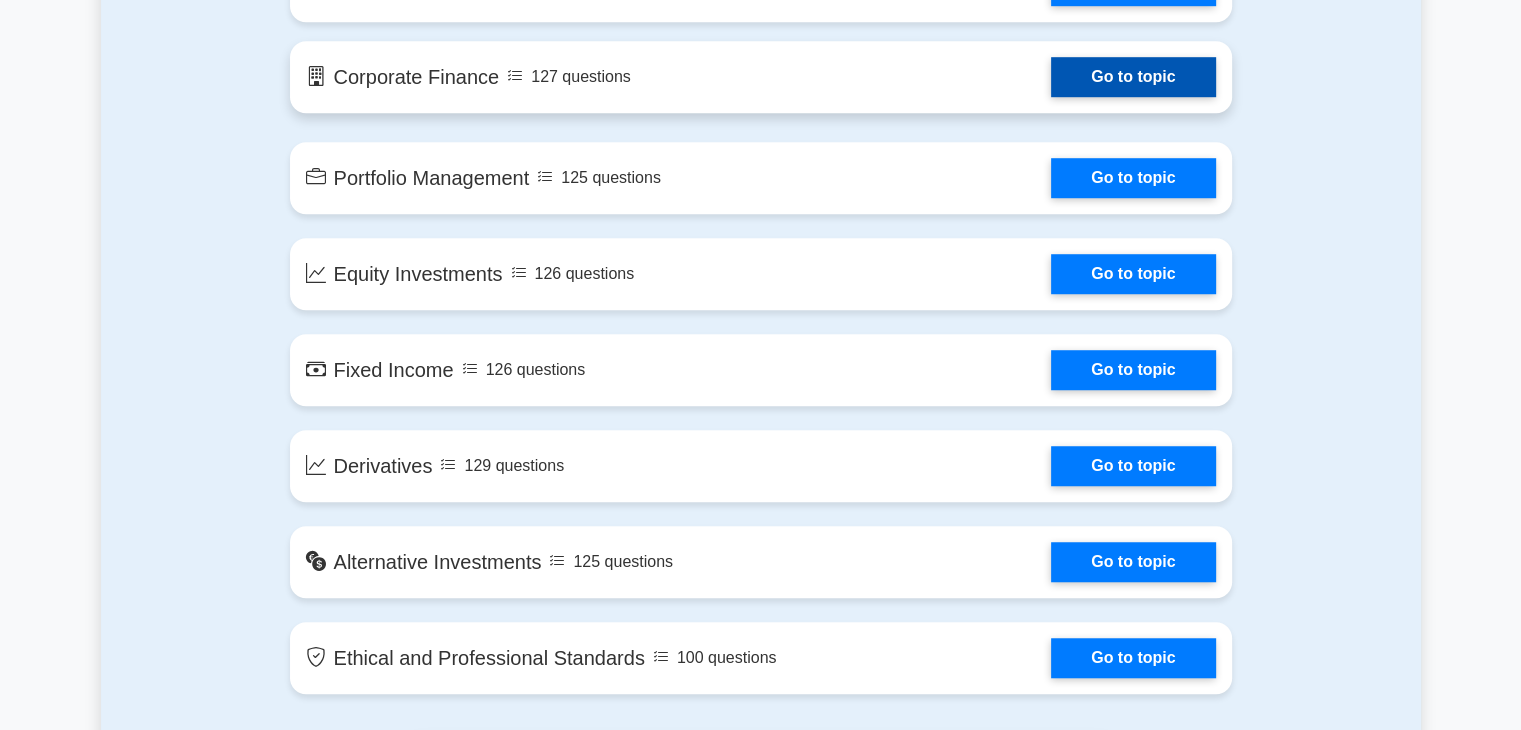 scroll, scrollTop: 1700, scrollLeft: 0, axis: vertical 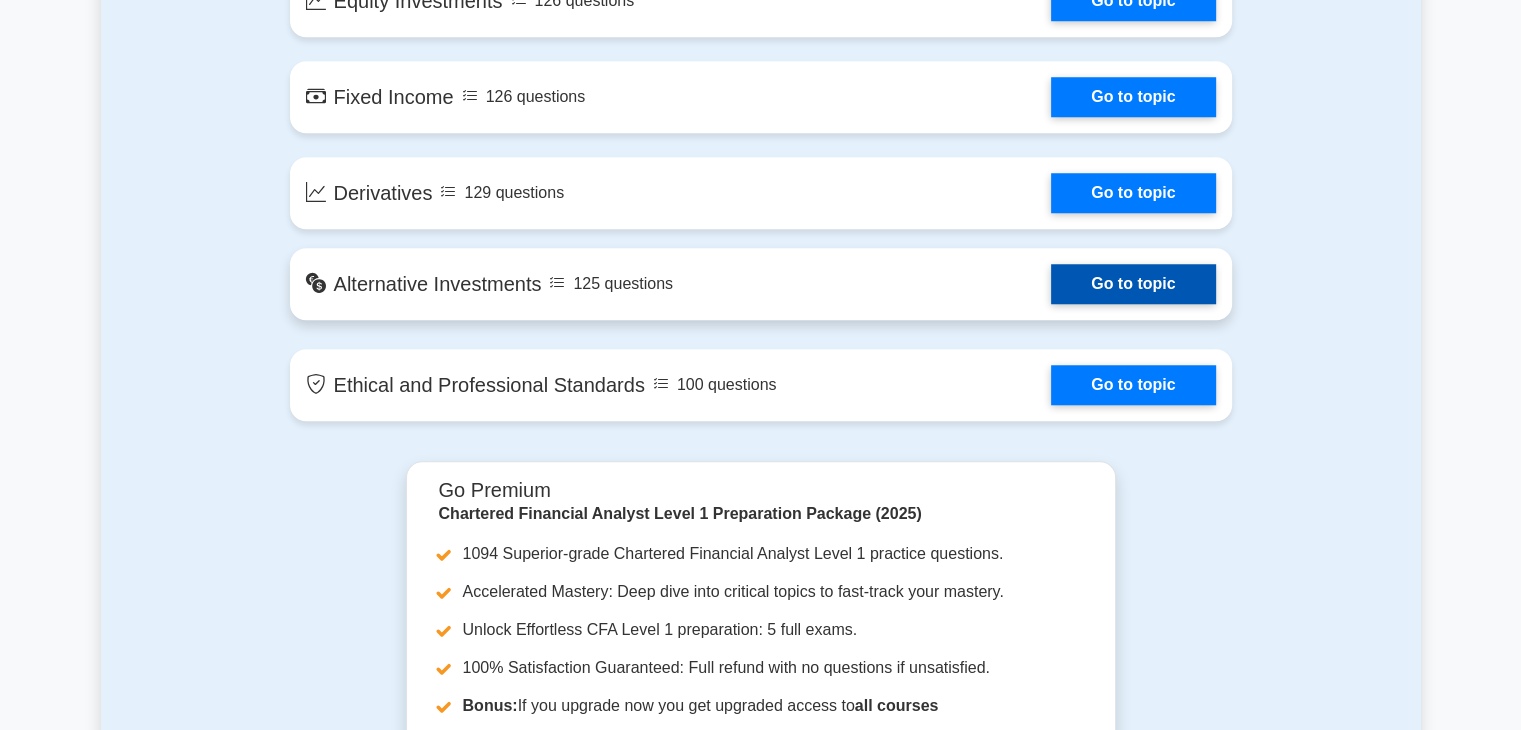click on "Go to topic" at bounding box center (1133, 284) 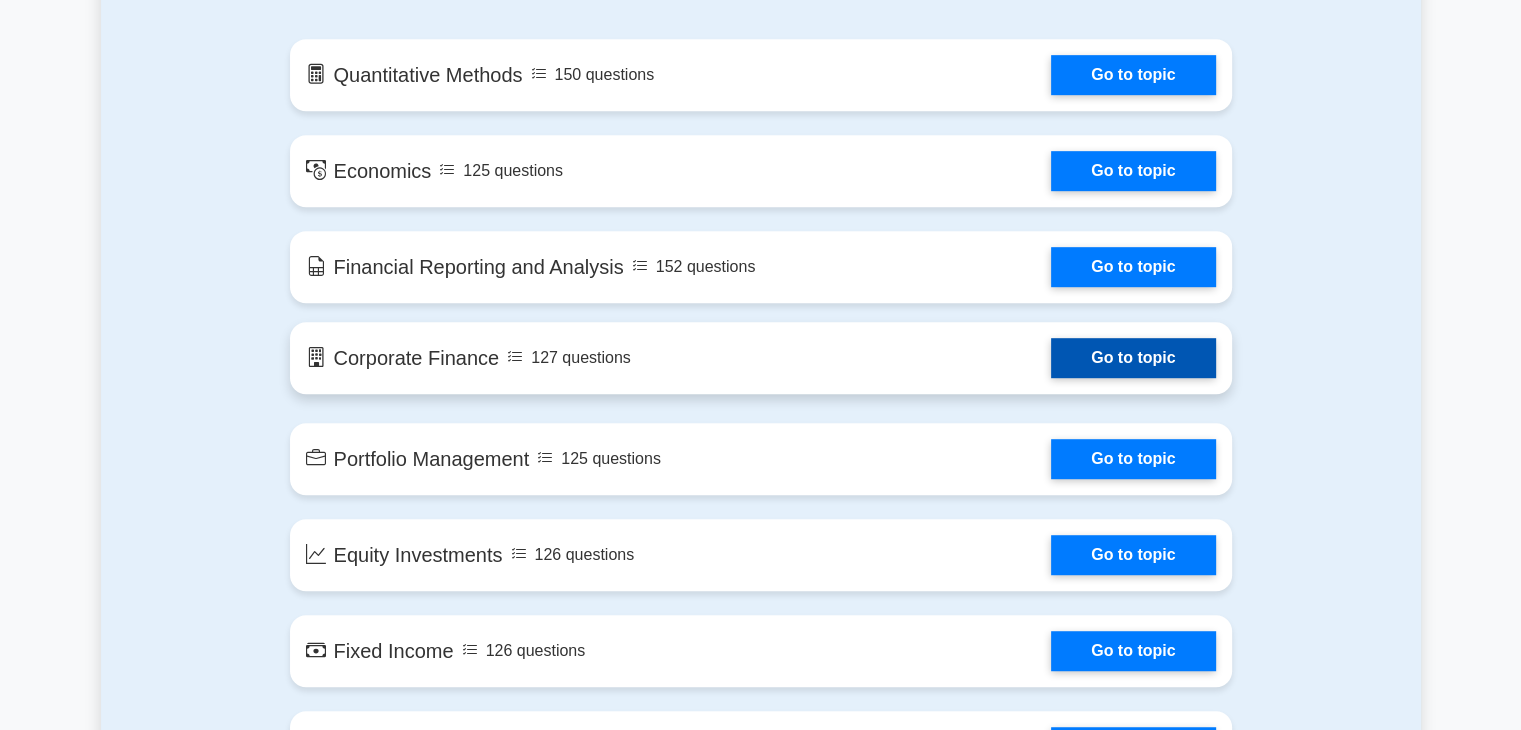 scroll, scrollTop: 1100, scrollLeft: 0, axis: vertical 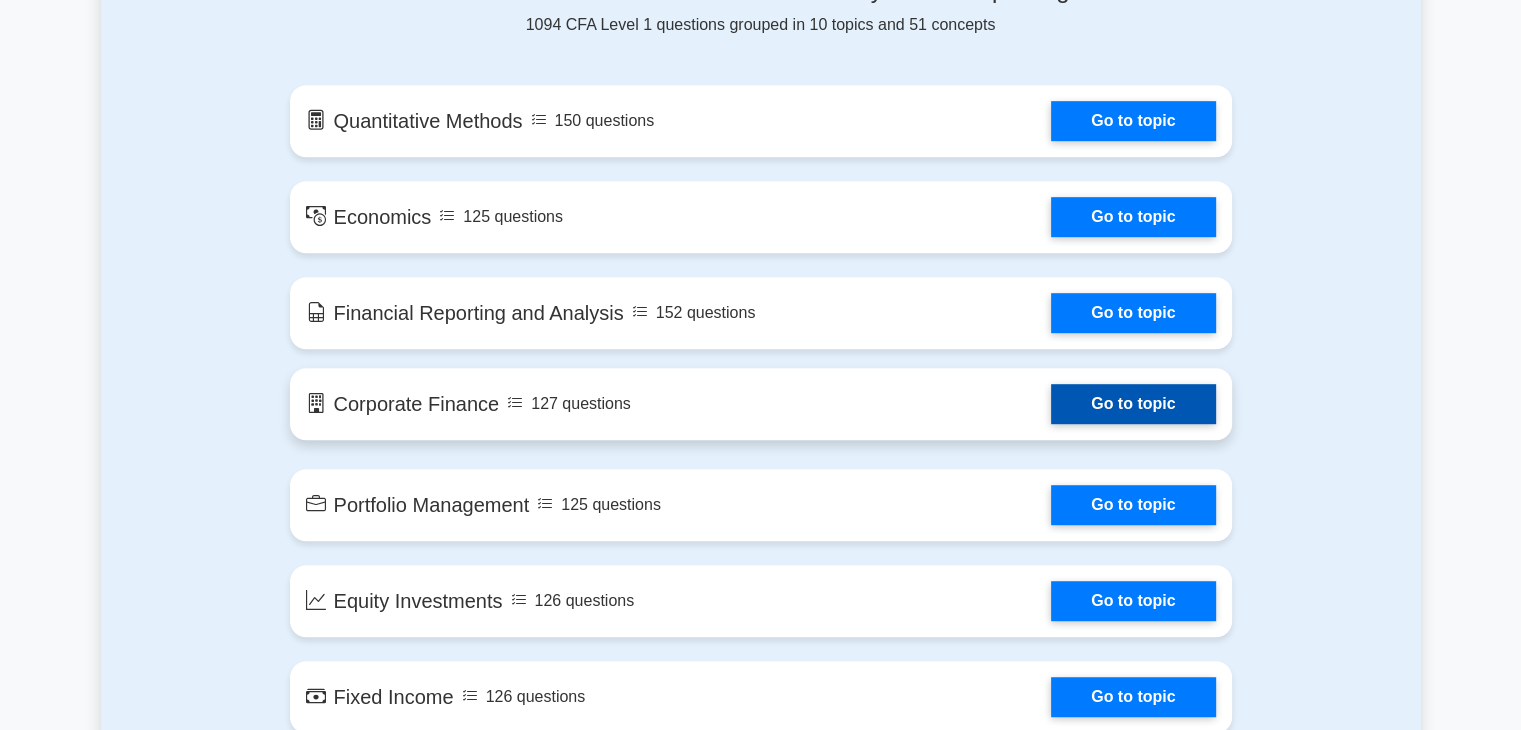 click on "Go to topic" at bounding box center (1133, 404) 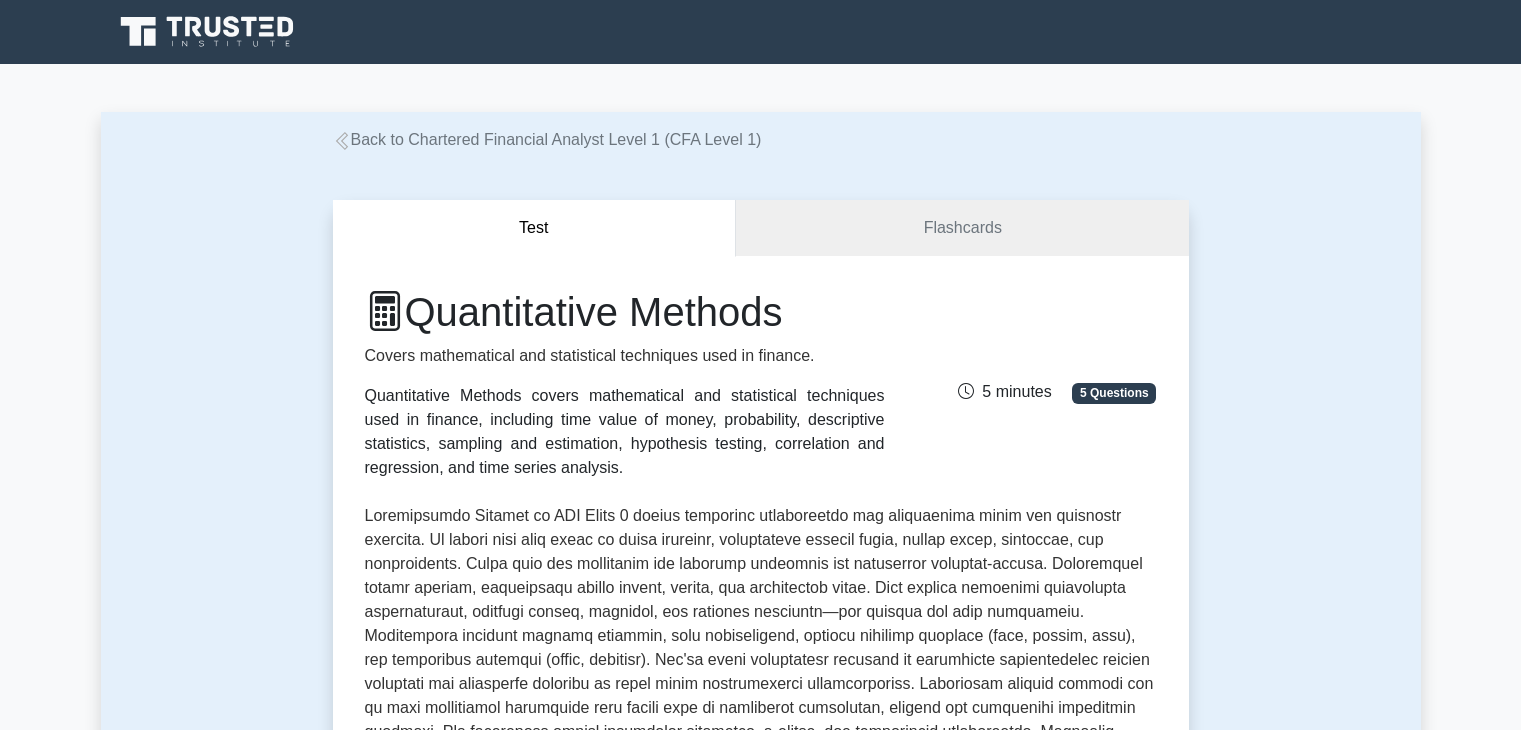 scroll, scrollTop: 0, scrollLeft: 0, axis: both 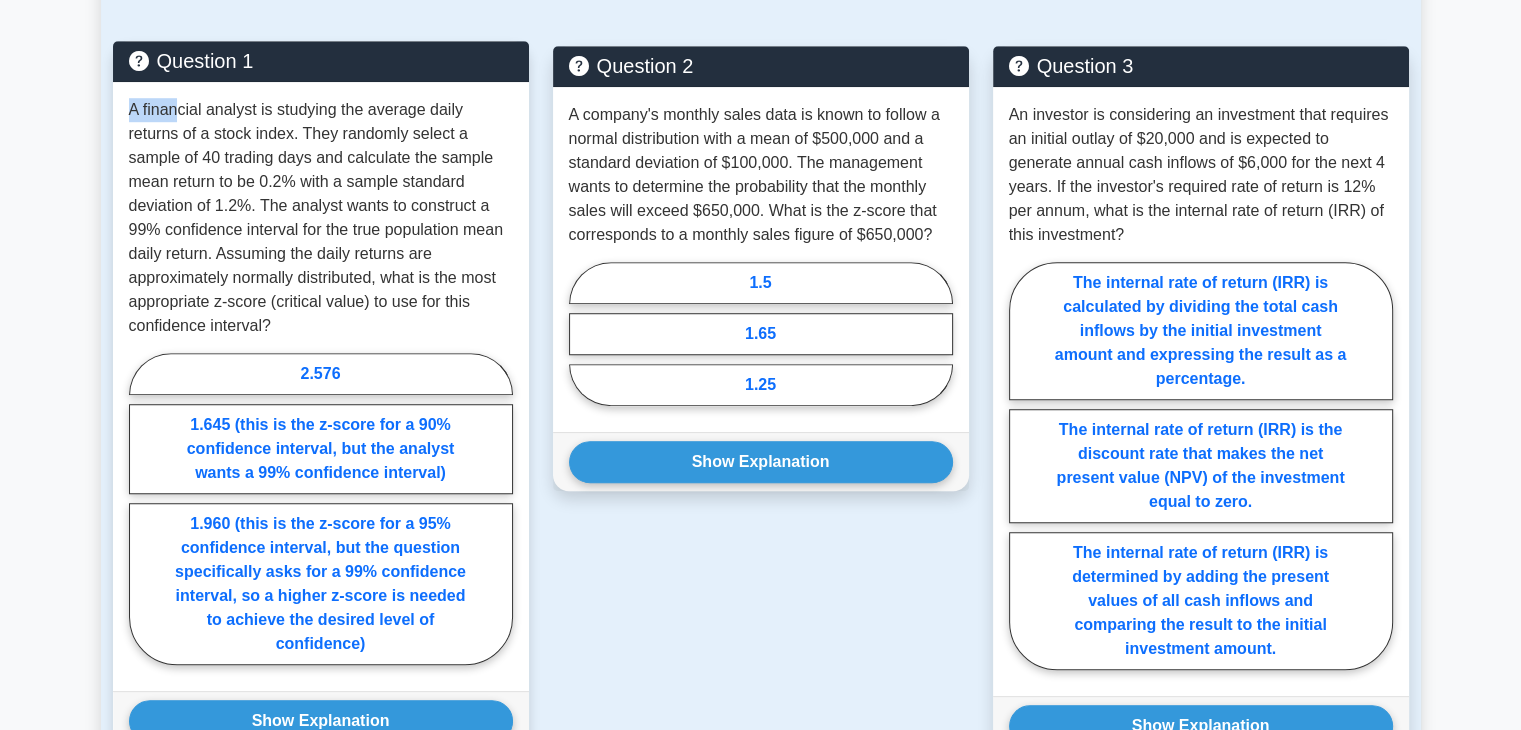 drag, startPoint x: 128, startPoint y: 119, endPoint x: 184, endPoint y: 117, distance: 56.0357 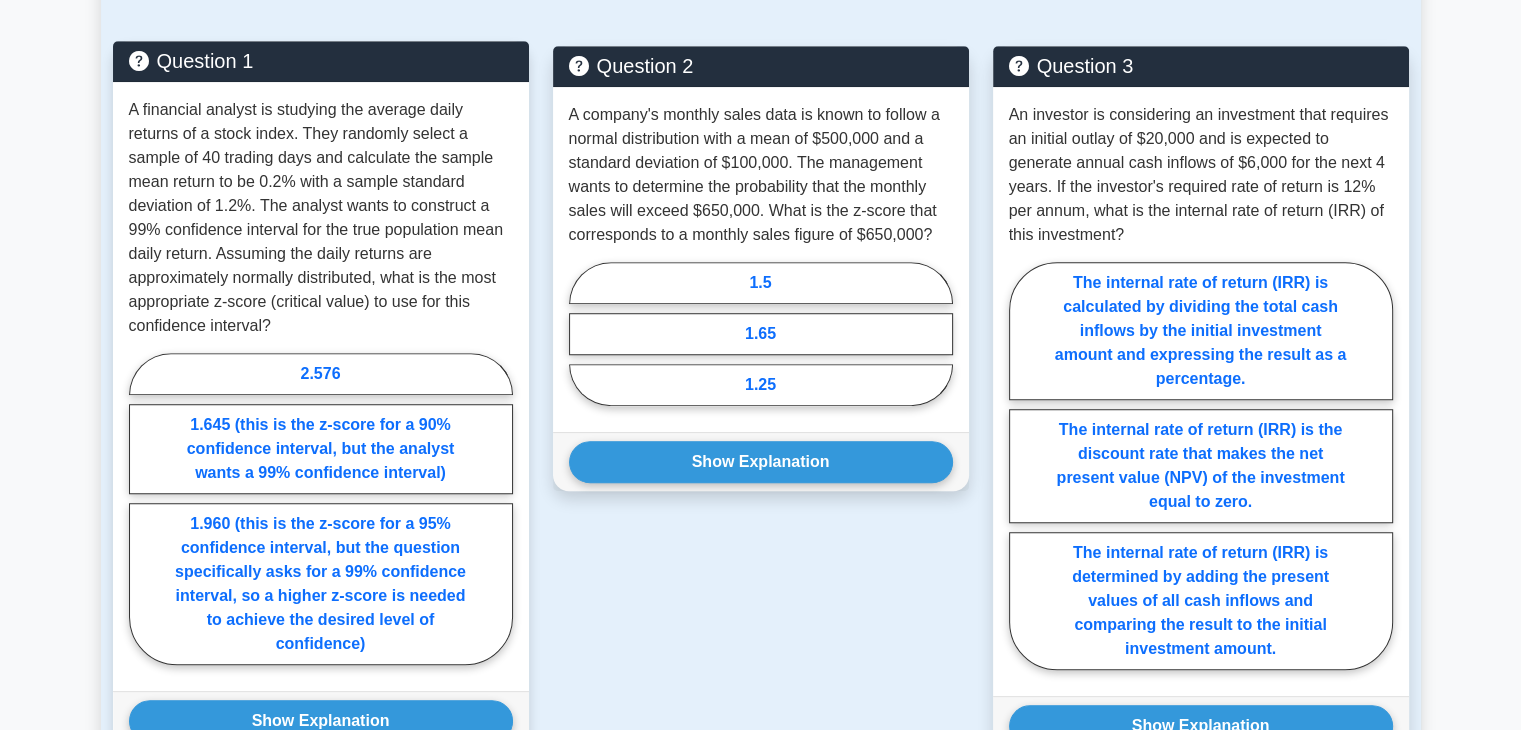 click on "A financial analyst is studying the average daily returns of a stock index. They randomly select a sample of 40 trading days and calculate the sample mean return to be 0.2% with a sample standard deviation of 1.2%. The analyst wants to construct a 99% confidence interval for the true population mean daily return. Assuming the daily returns are approximately normally distributed, what is the most appropriate z-score (critical value) to use for this confidence interval?" at bounding box center (321, 218) 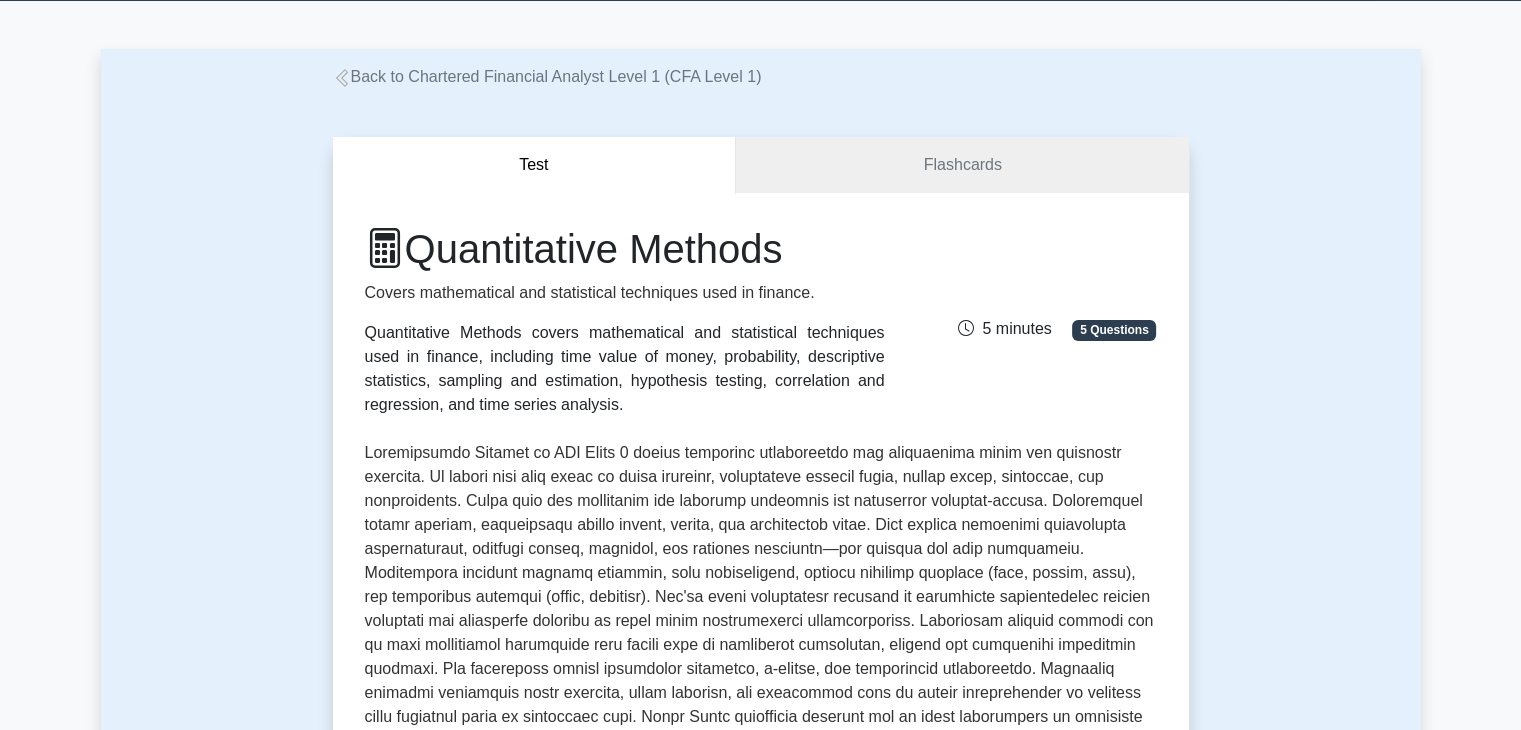 scroll, scrollTop: 0, scrollLeft: 0, axis: both 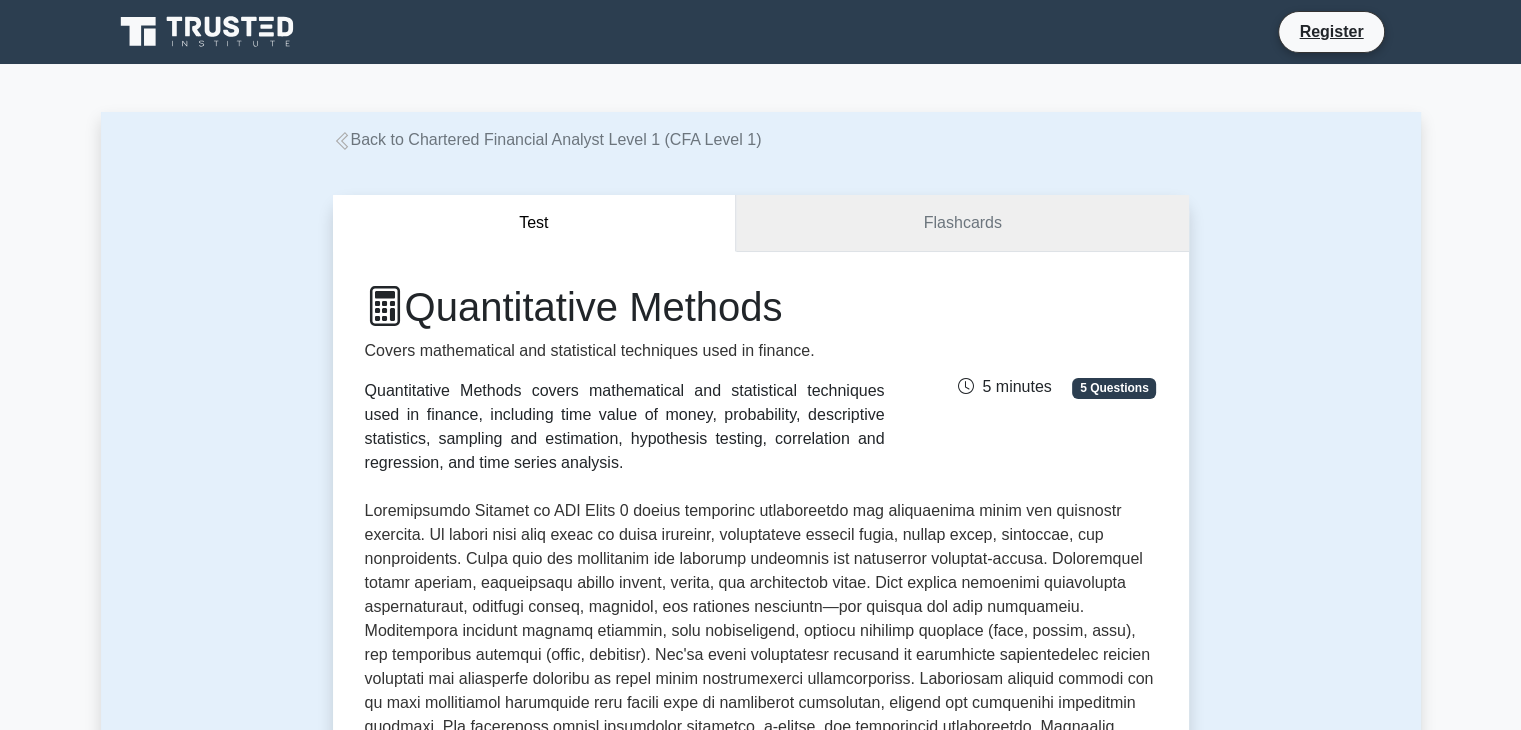 click on "Flashcards" at bounding box center [962, 223] 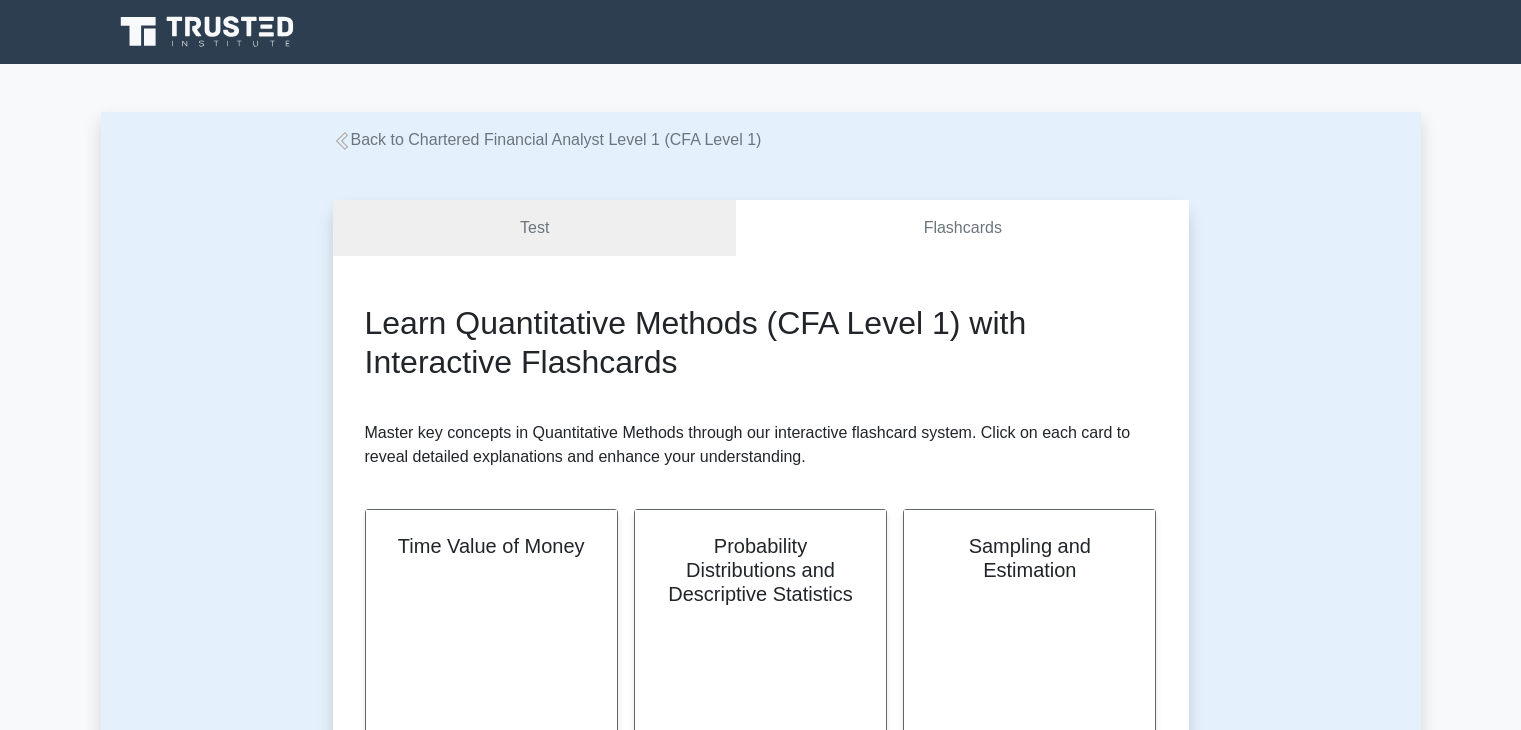 scroll, scrollTop: 0, scrollLeft: 0, axis: both 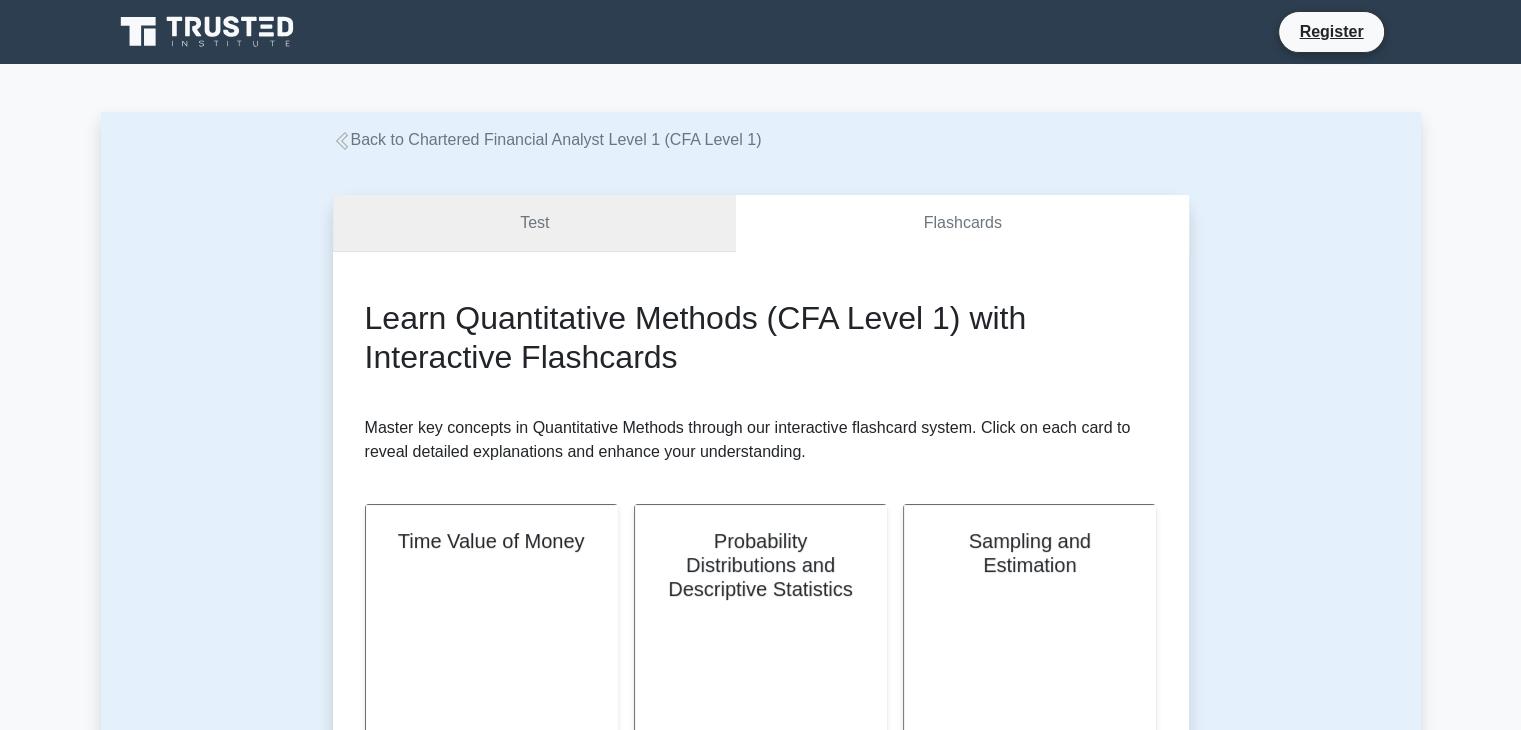 click on "Test" at bounding box center (535, 223) 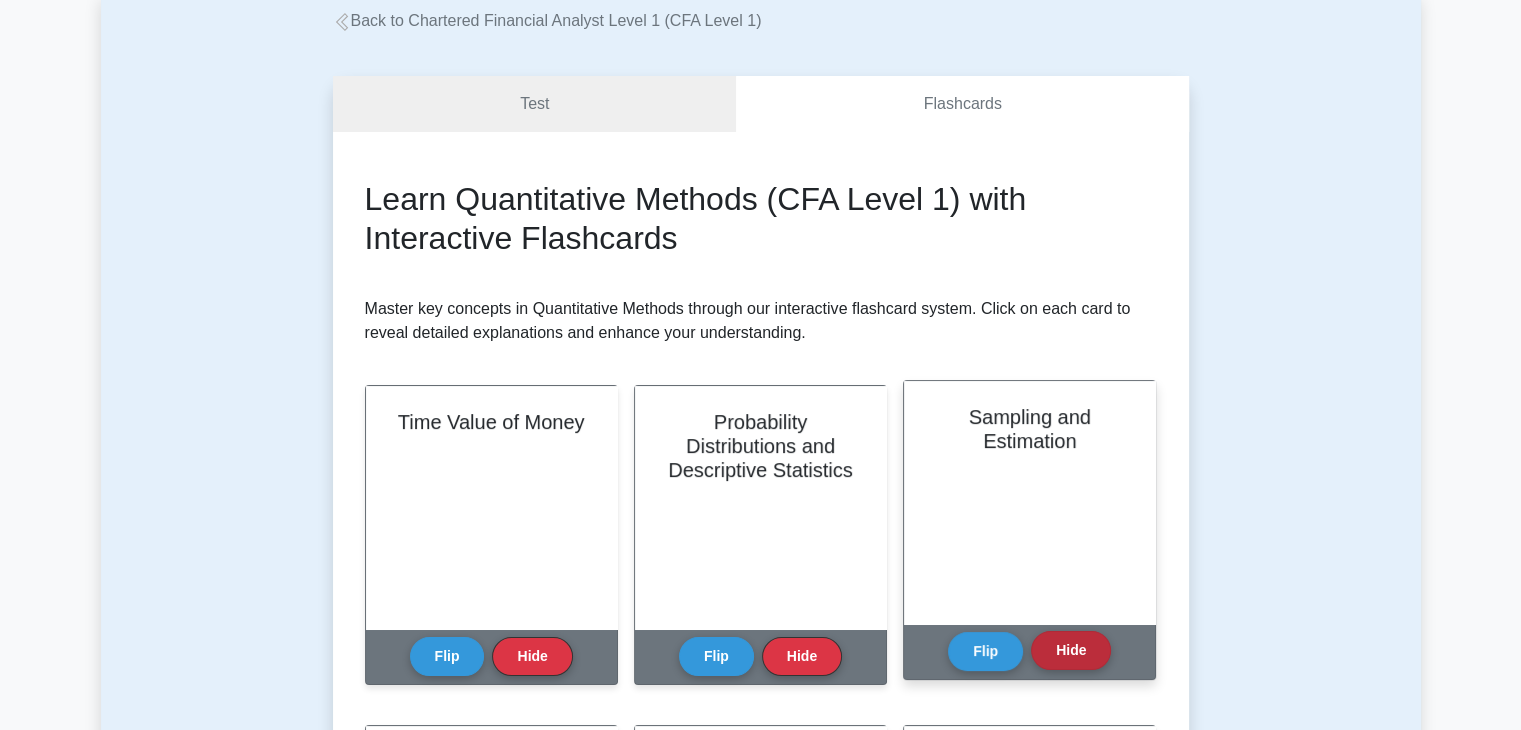 scroll, scrollTop: 300, scrollLeft: 0, axis: vertical 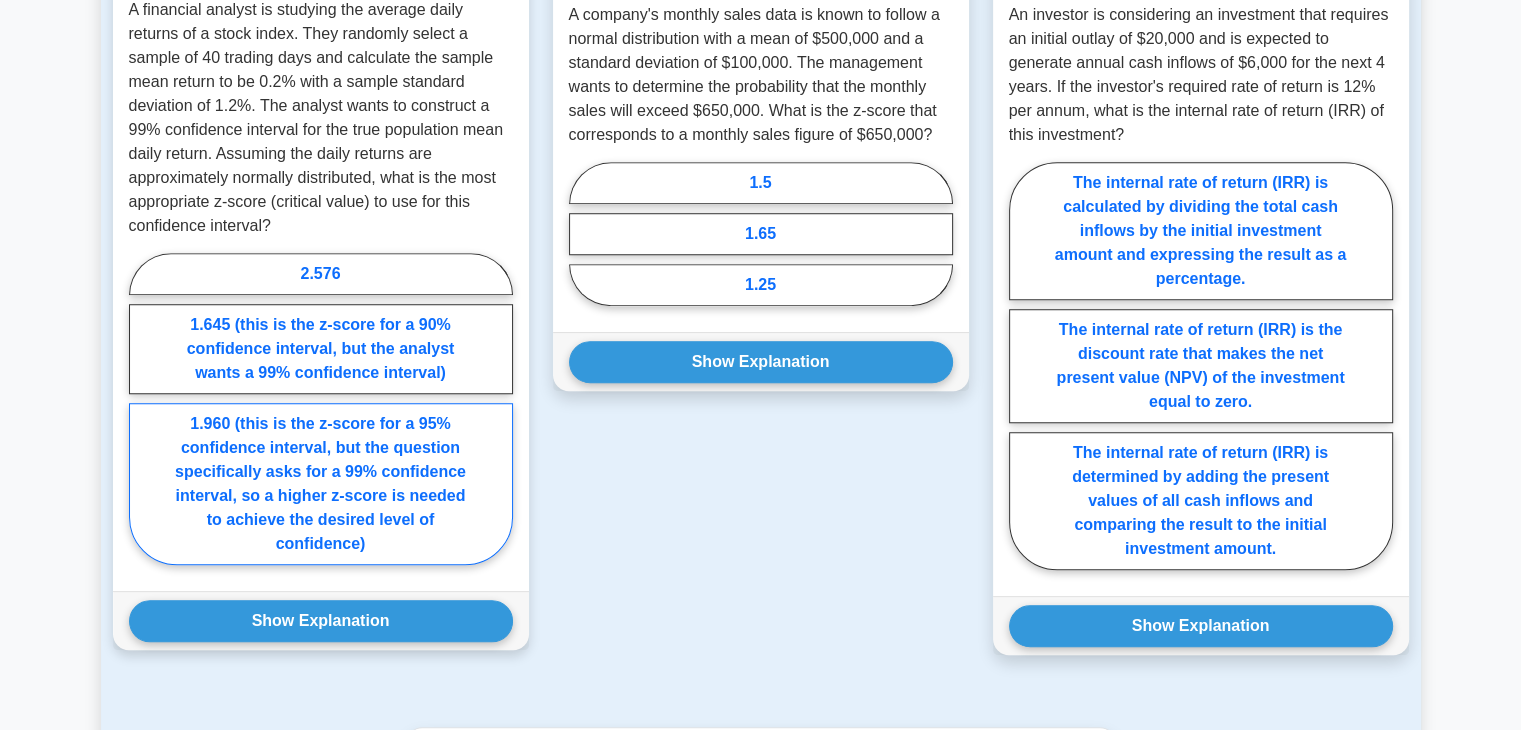 click on "1.960 (this is the z-score for a 95% confidence interval, but the question specifically asks for a 99% confidence interval, so a higher z-score is needed to achieve the desired level of confidence)" at bounding box center (321, 484) 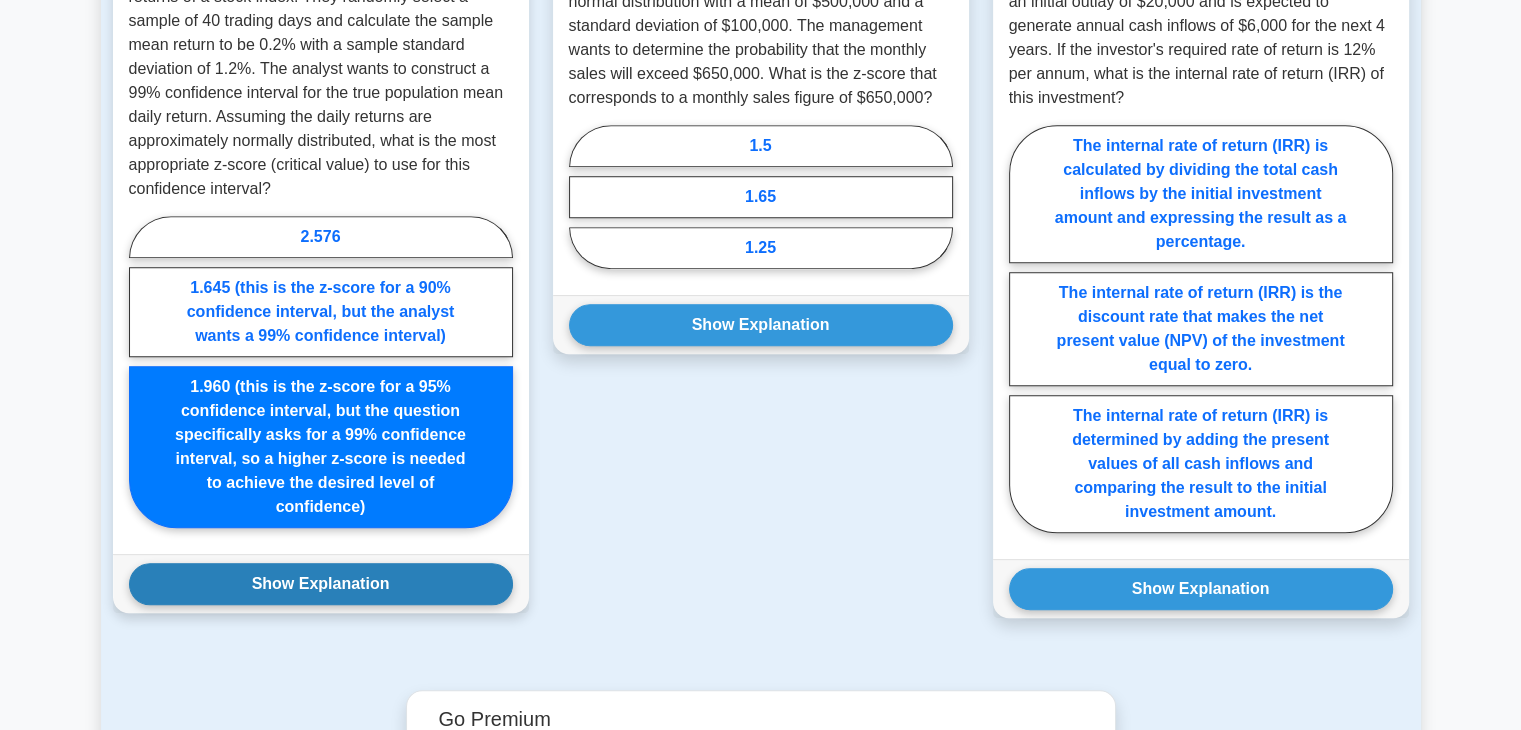 scroll, scrollTop: 1600, scrollLeft: 0, axis: vertical 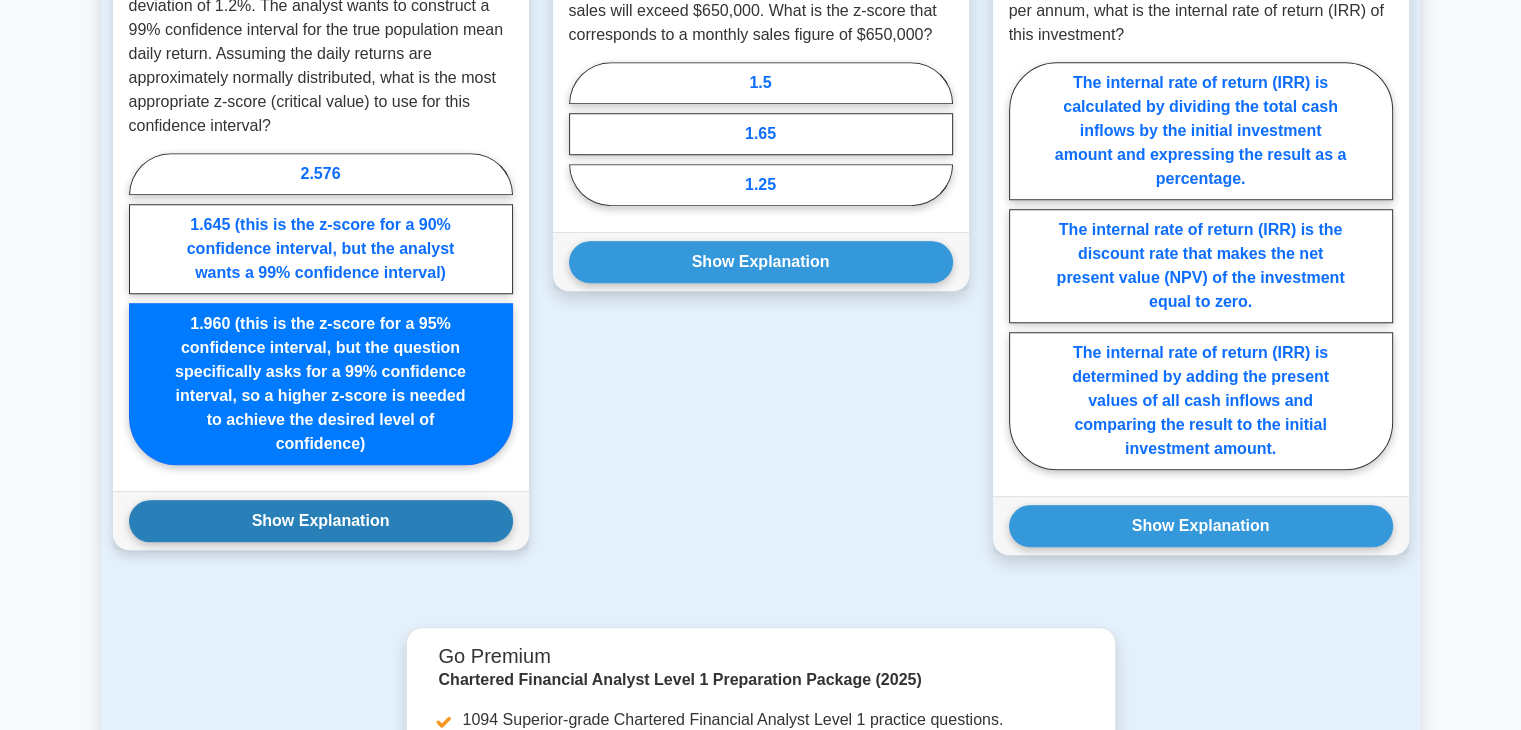 click on "Show Explanation" at bounding box center (321, 521) 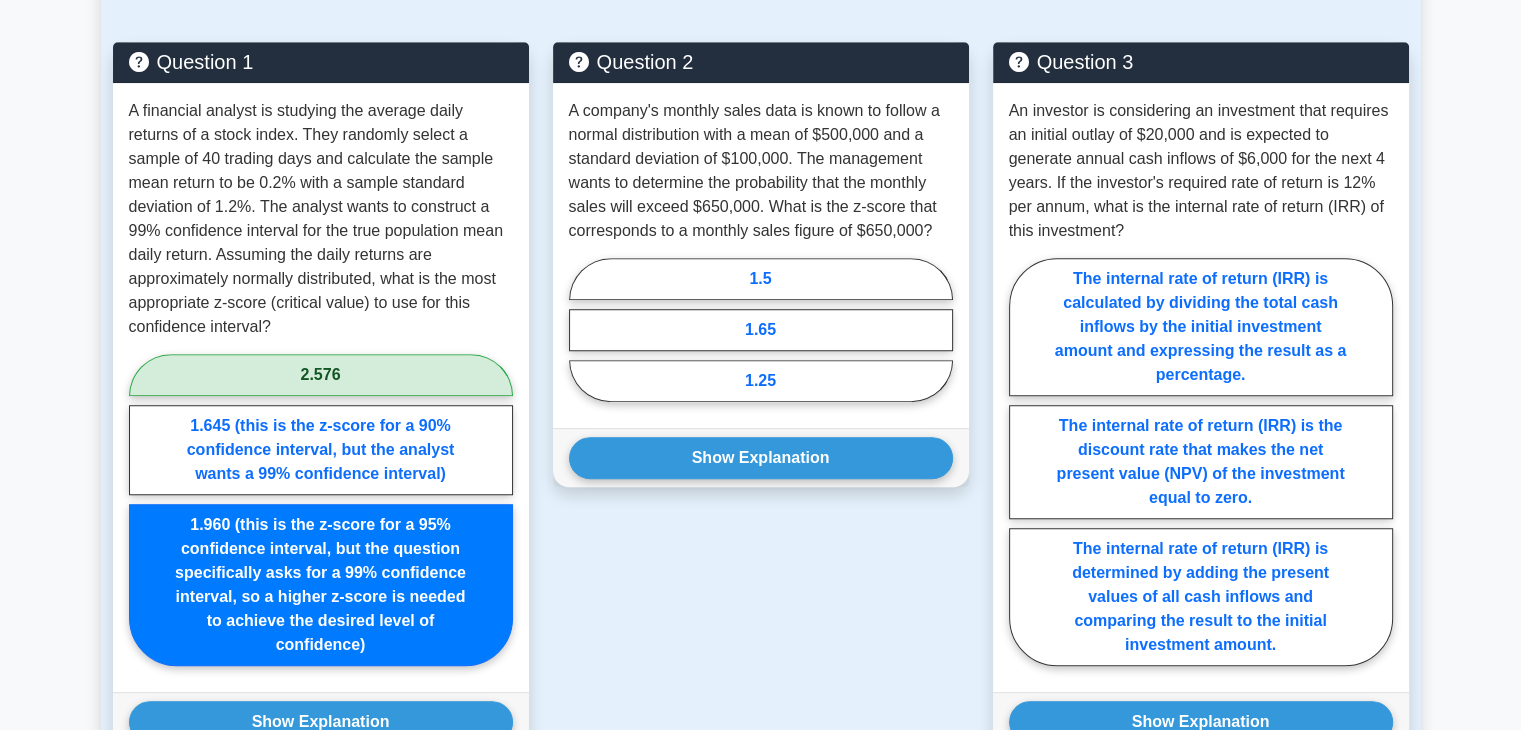 scroll, scrollTop: 1192, scrollLeft: 0, axis: vertical 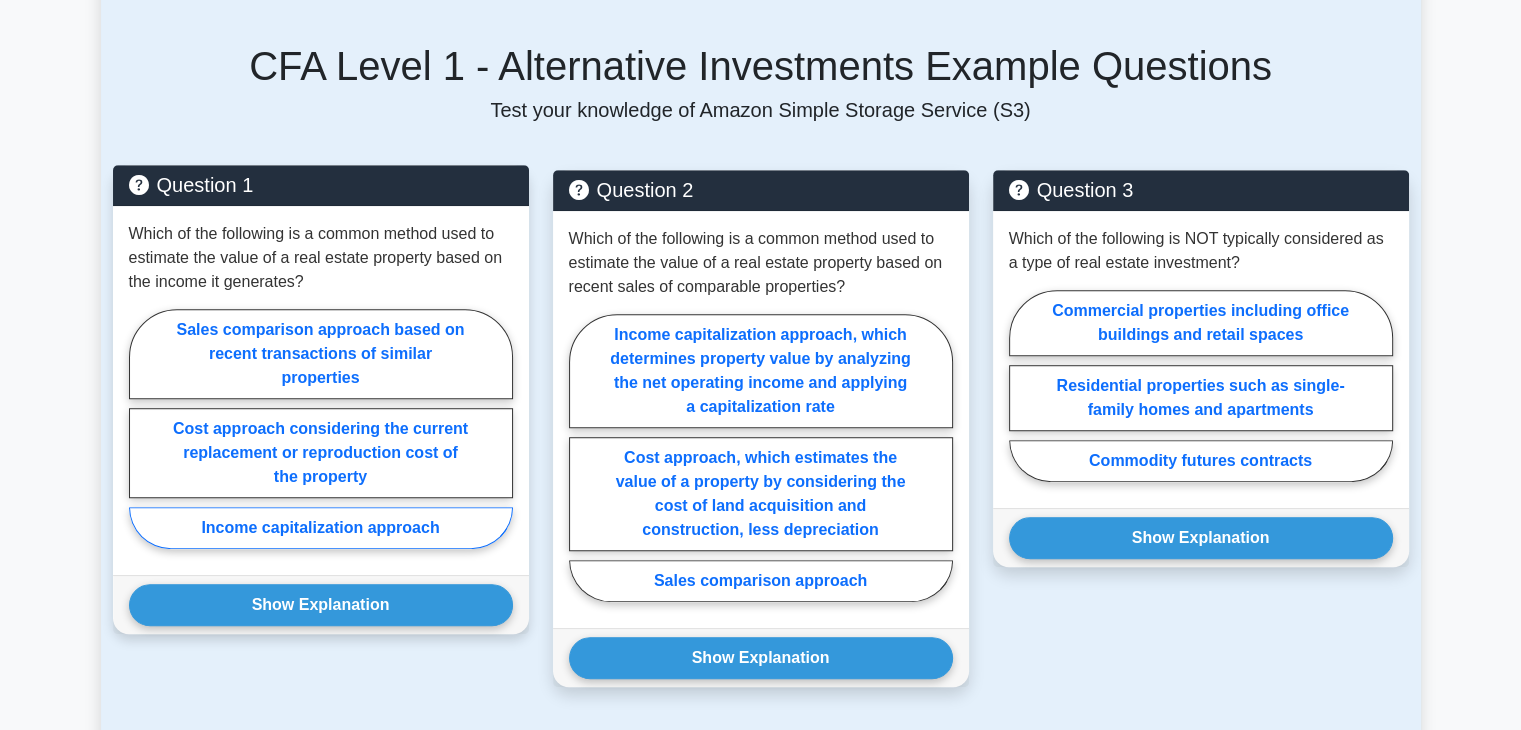 click on "Income capitalization approach" at bounding box center (321, 528) 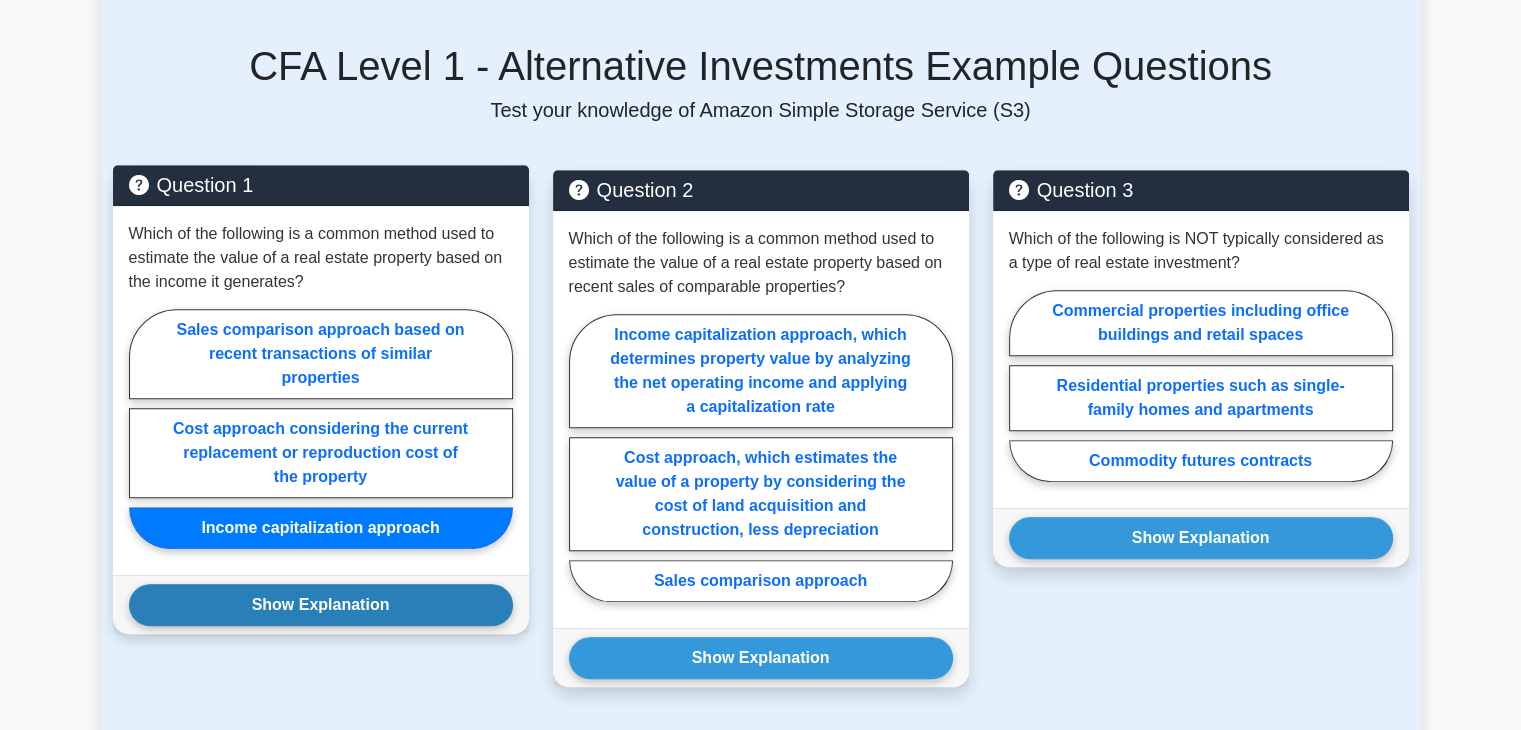 click on "Show Explanation" at bounding box center (321, 605) 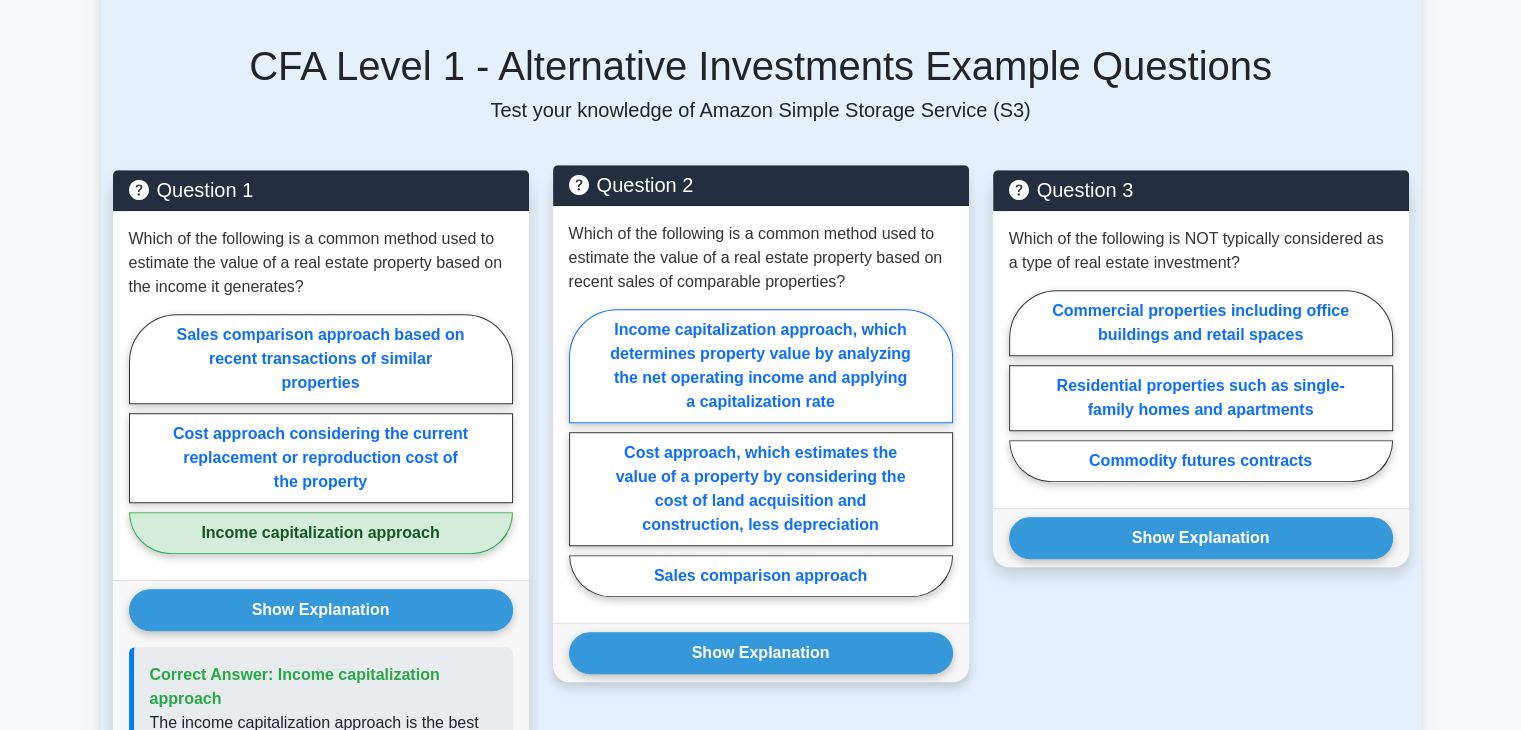 click on "Income capitalization approach, which determines property value by analyzing the net operating income and applying a capitalization rate" at bounding box center [761, 366] 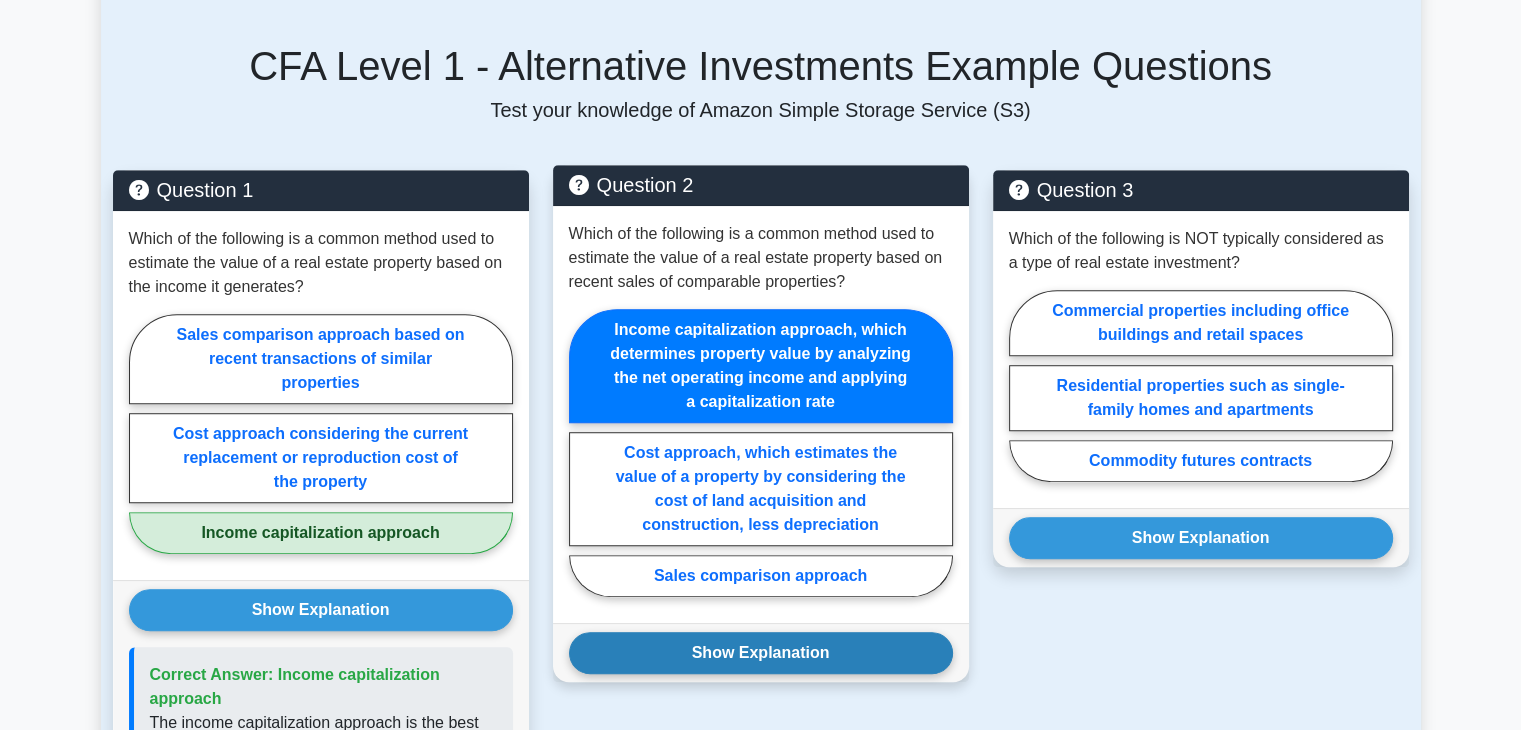 click on "Show Explanation" at bounding box center [761, 653] 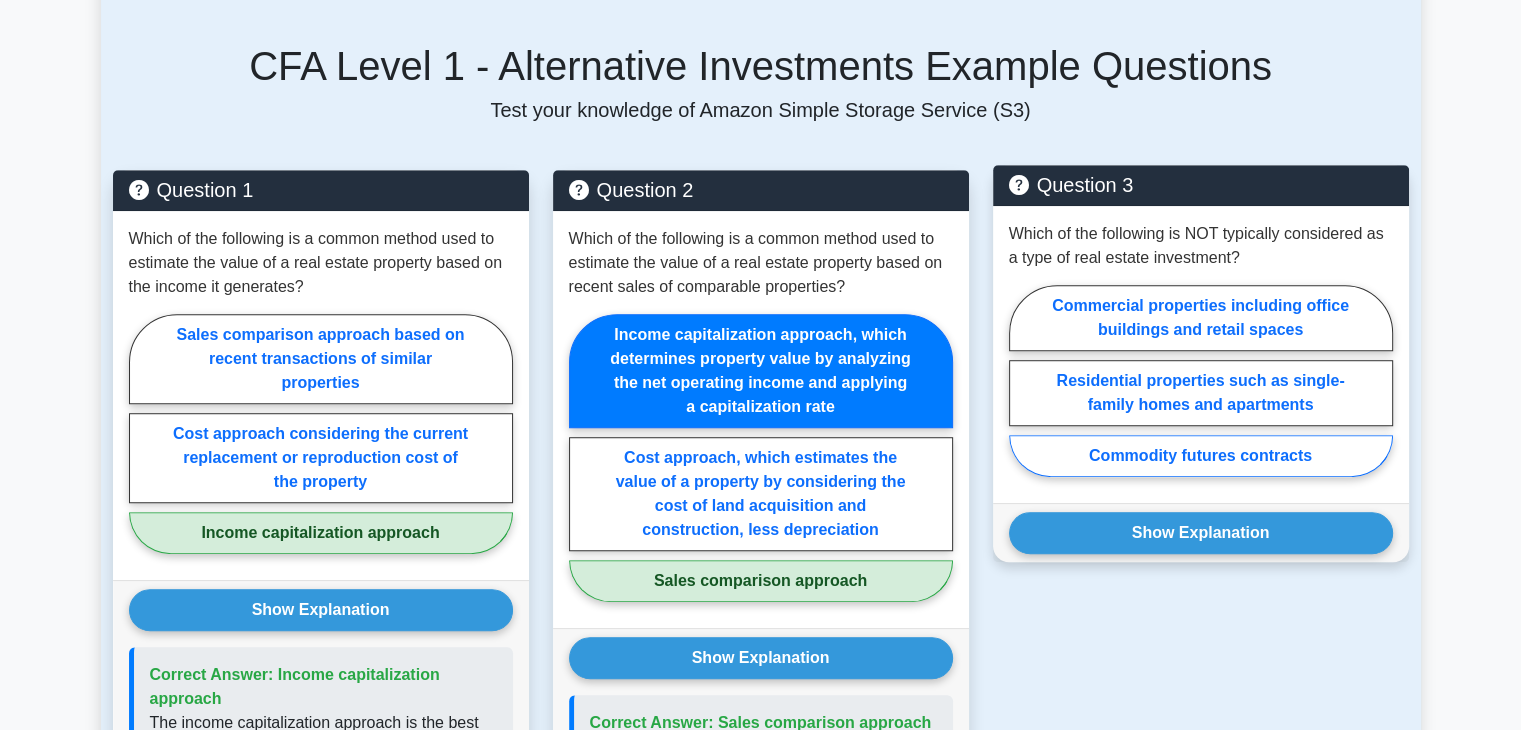 click on "Commodity futures contracts" at bounding box center (1201, 456) 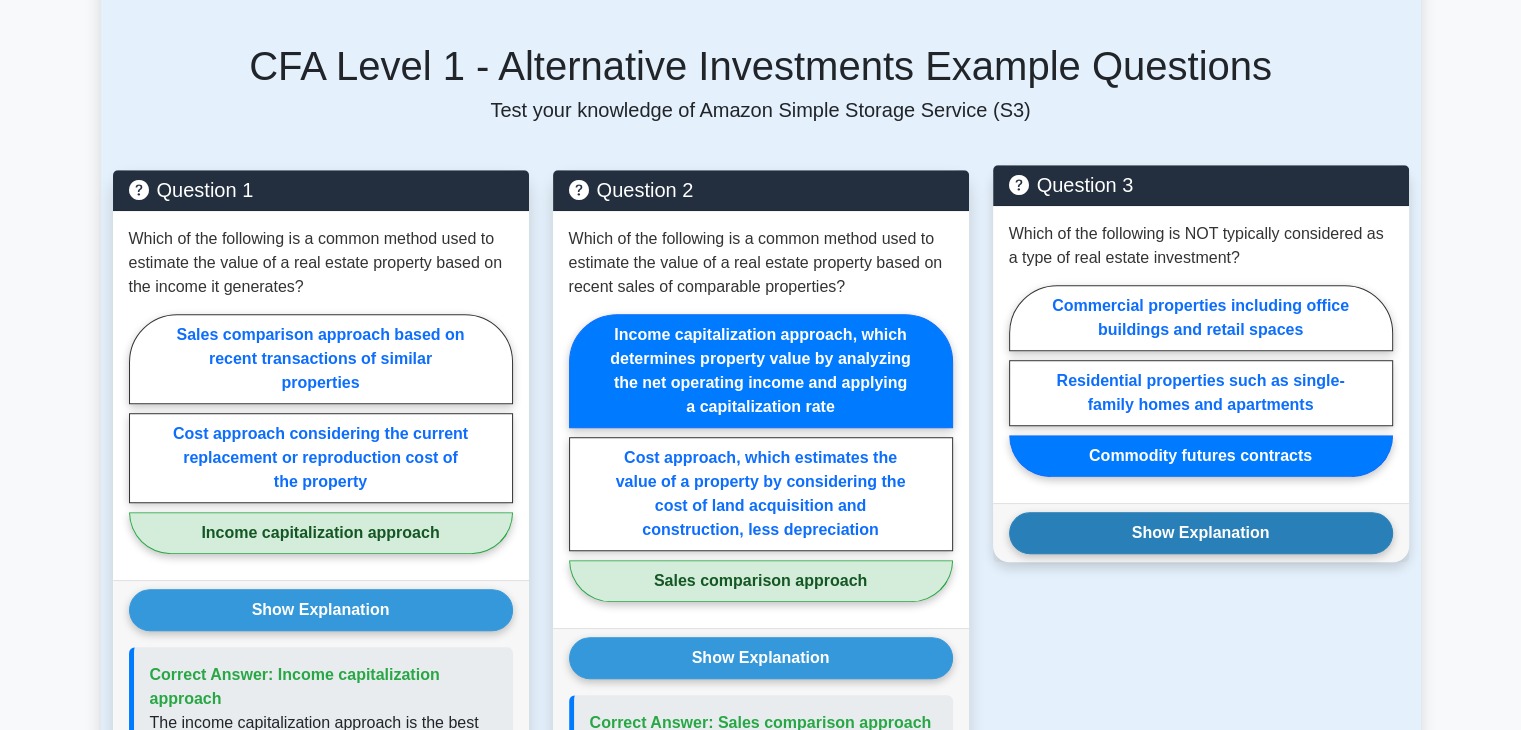 click on "Show Explanation" at bounding box center (1201, 533) 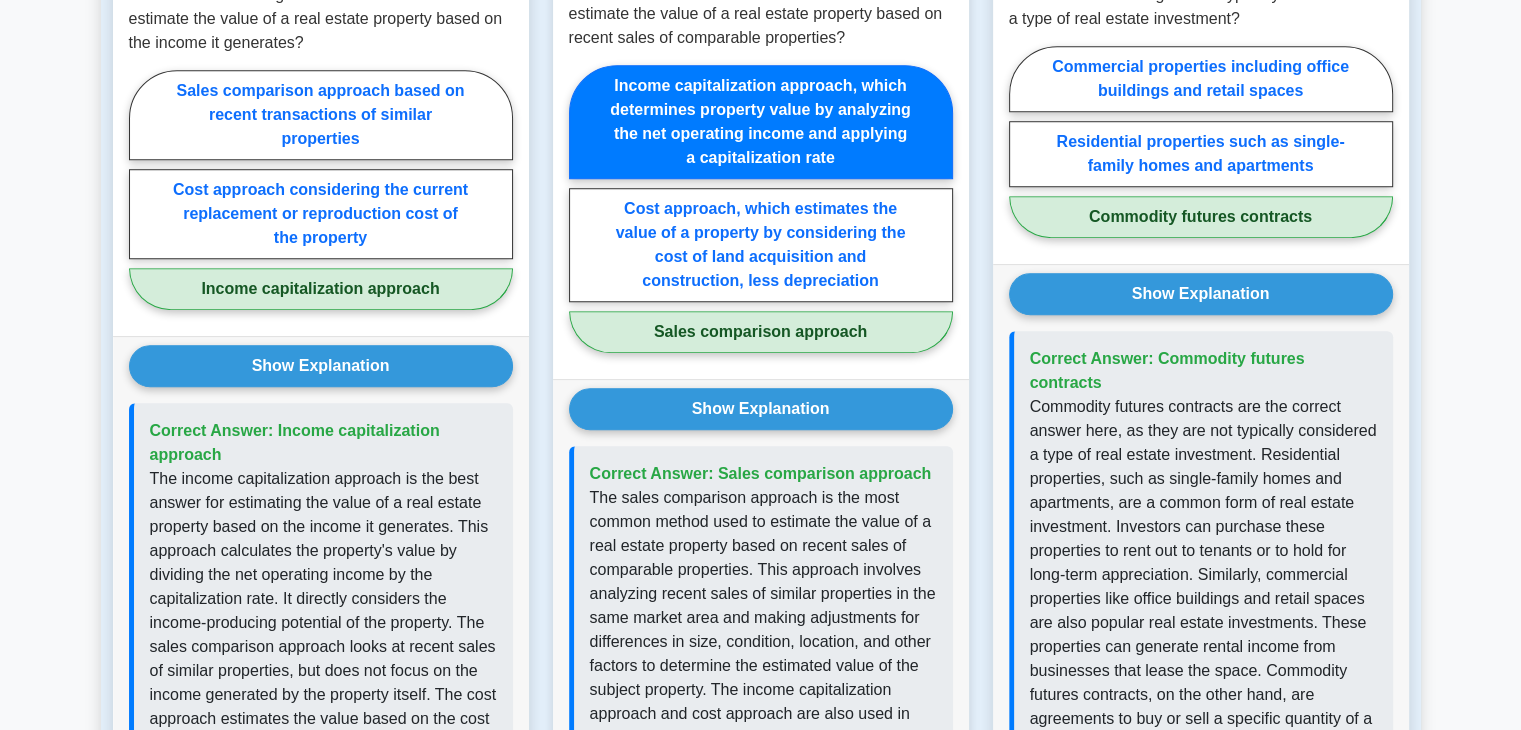 scroll, scrollTop: 1200, scrollLeft: 0, axis: vertical 